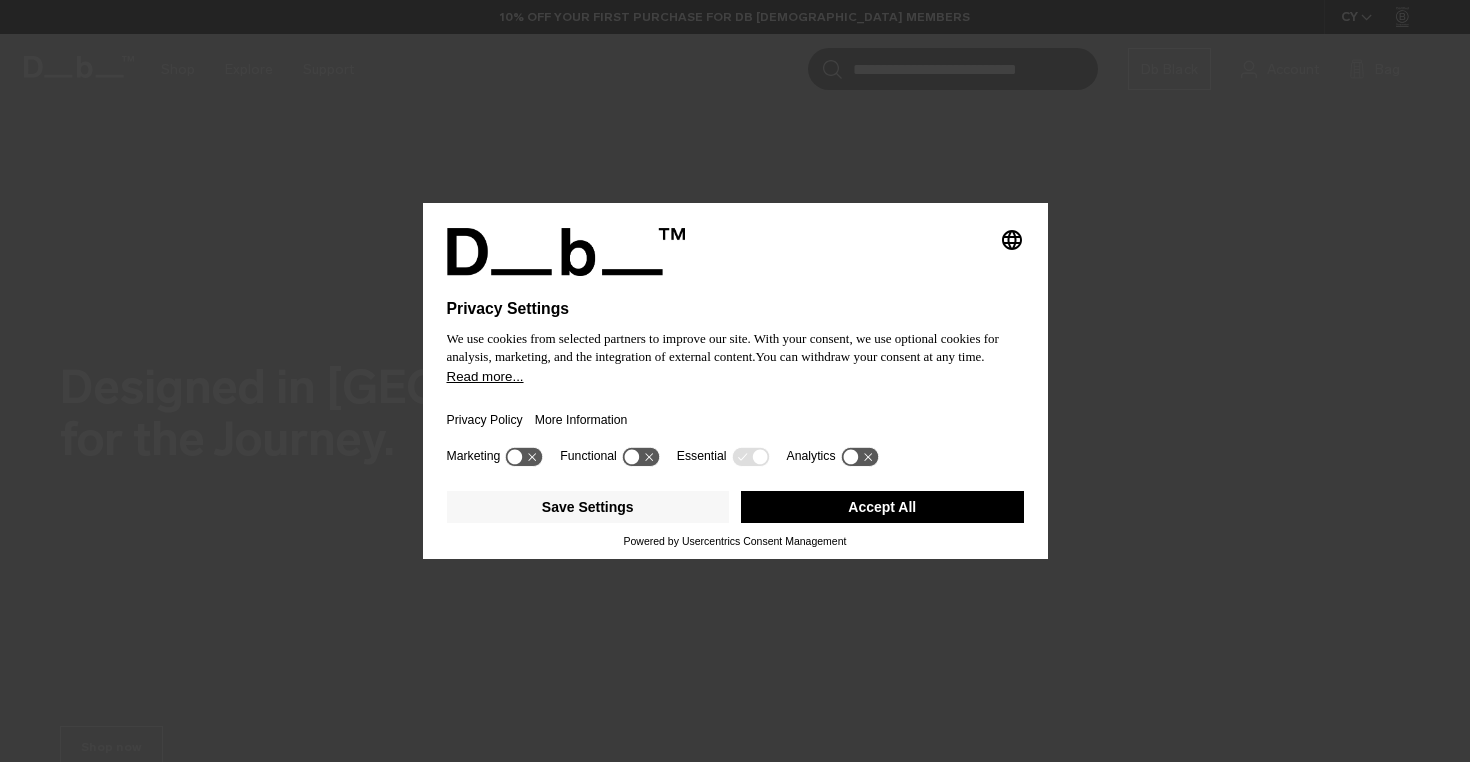 scroll, scrollTop: 0, scrollLeft: 0, axis: both 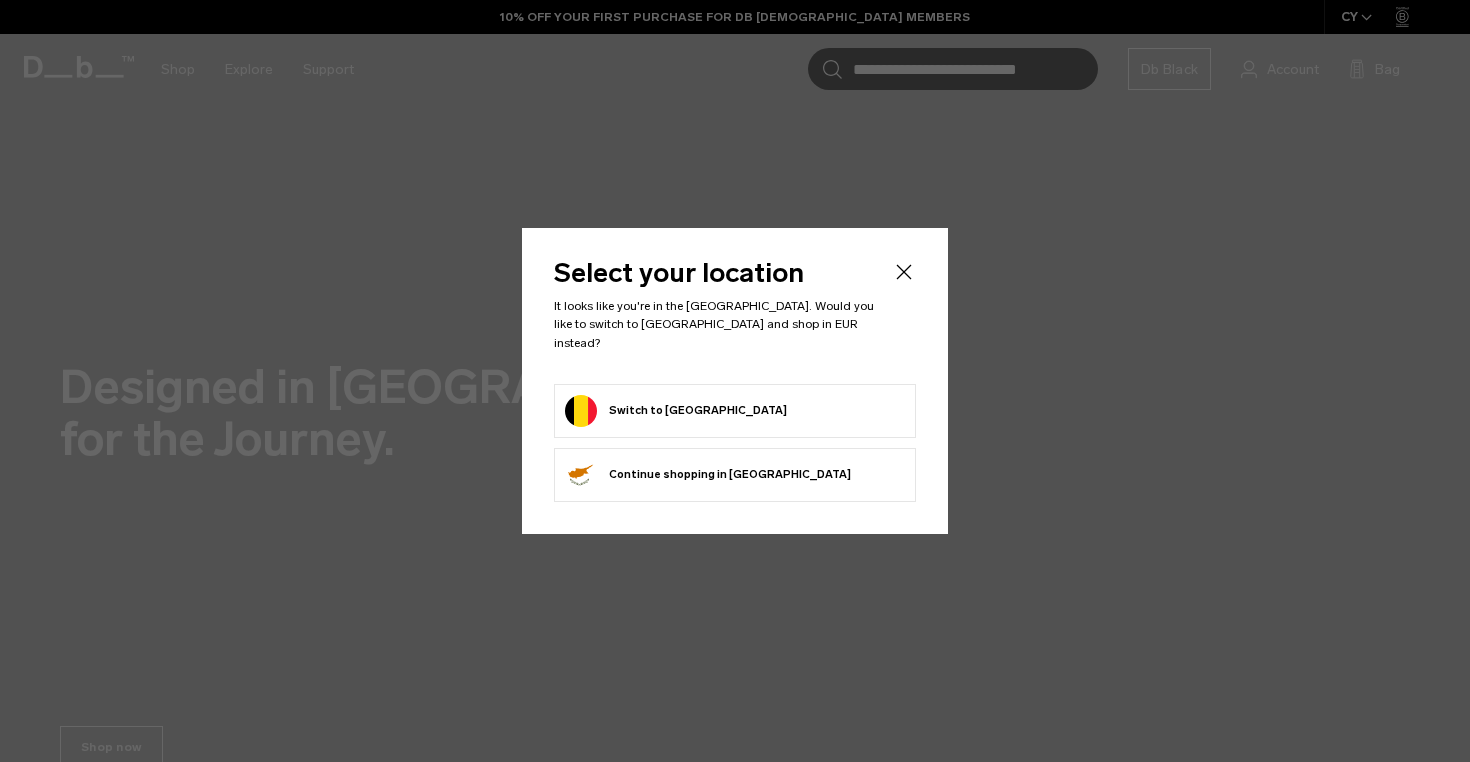 click on "Switch to Belgium" at bounding box center [735, 411] 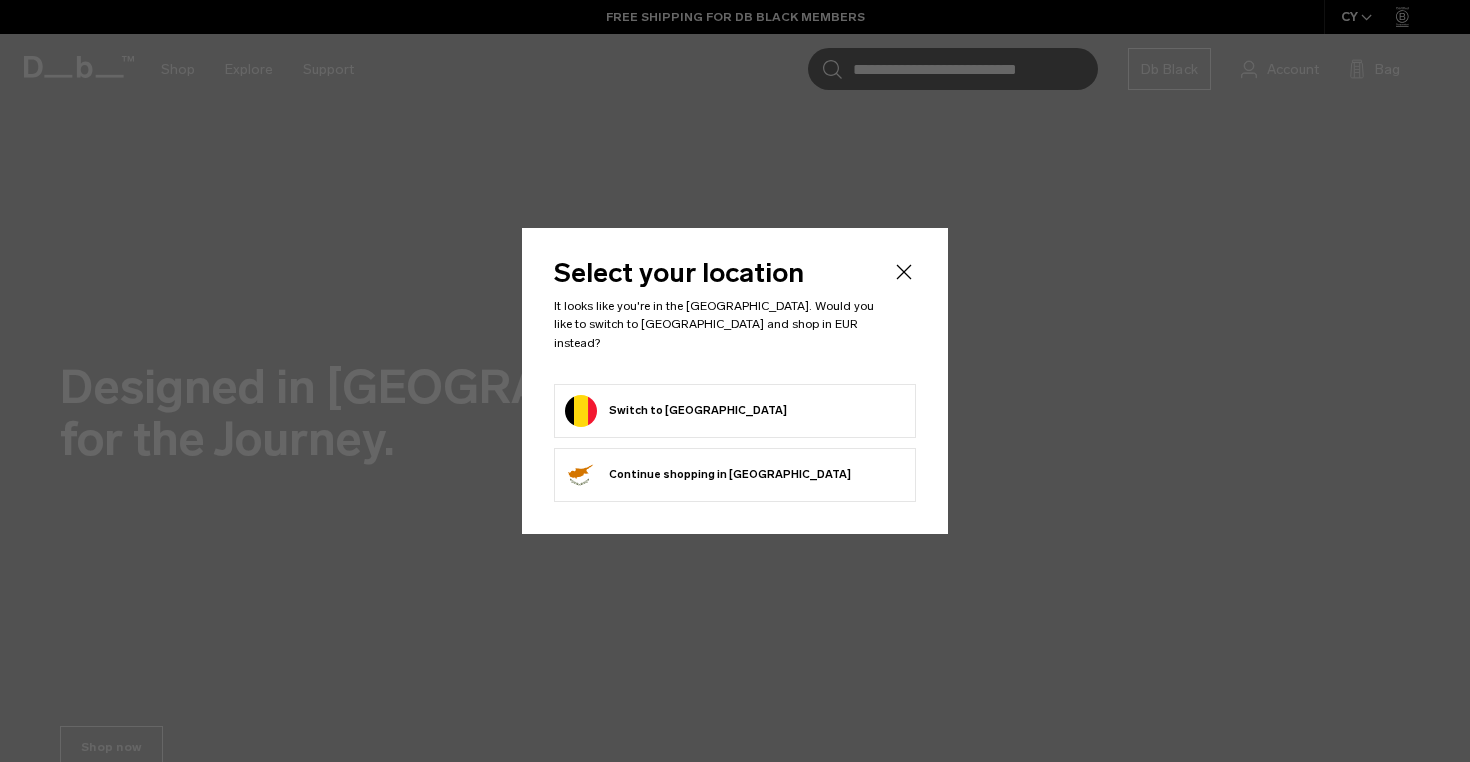 click on "Switch to Belgium" at bounding box center [676, 411] 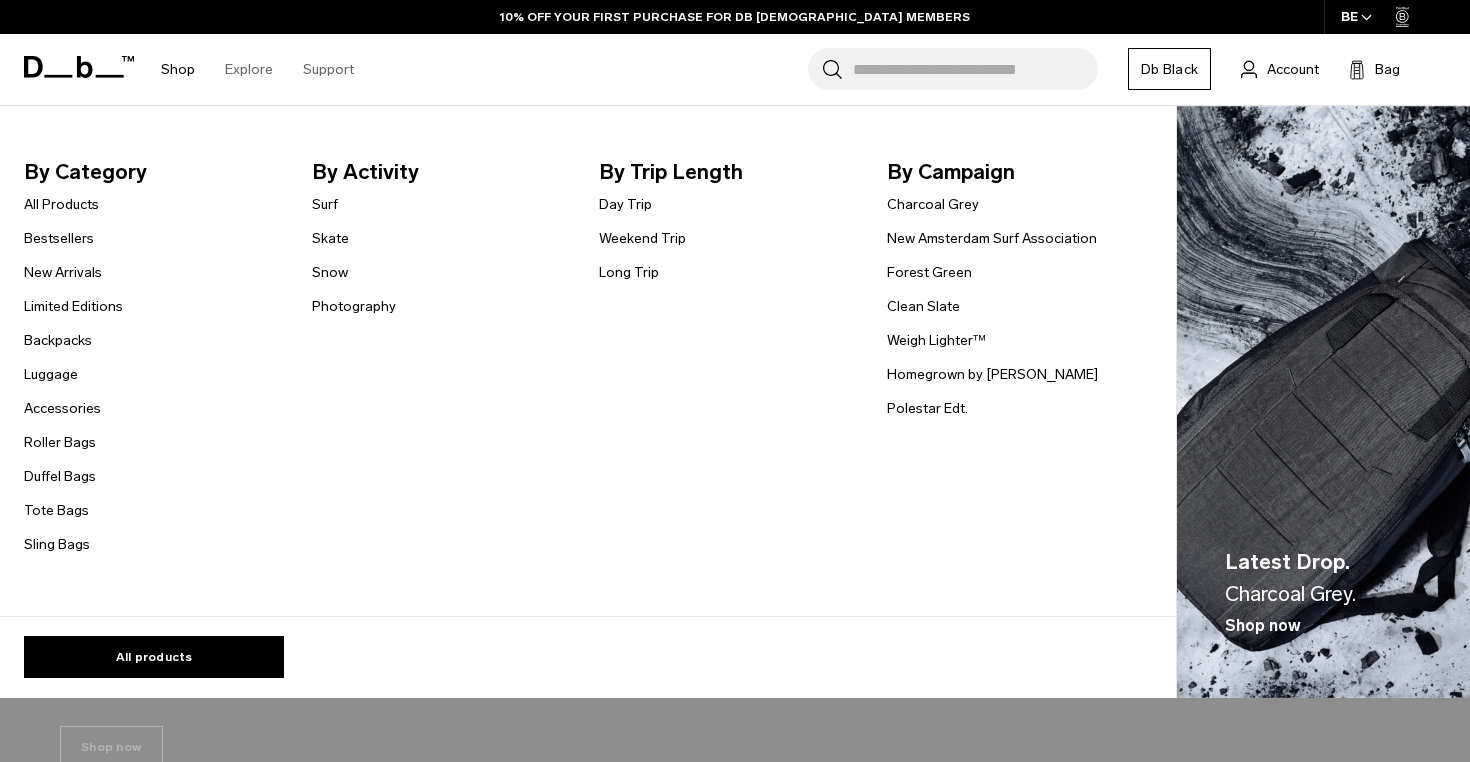 scroll, scrollTop: 0, scrollLeft: 0, axis: both 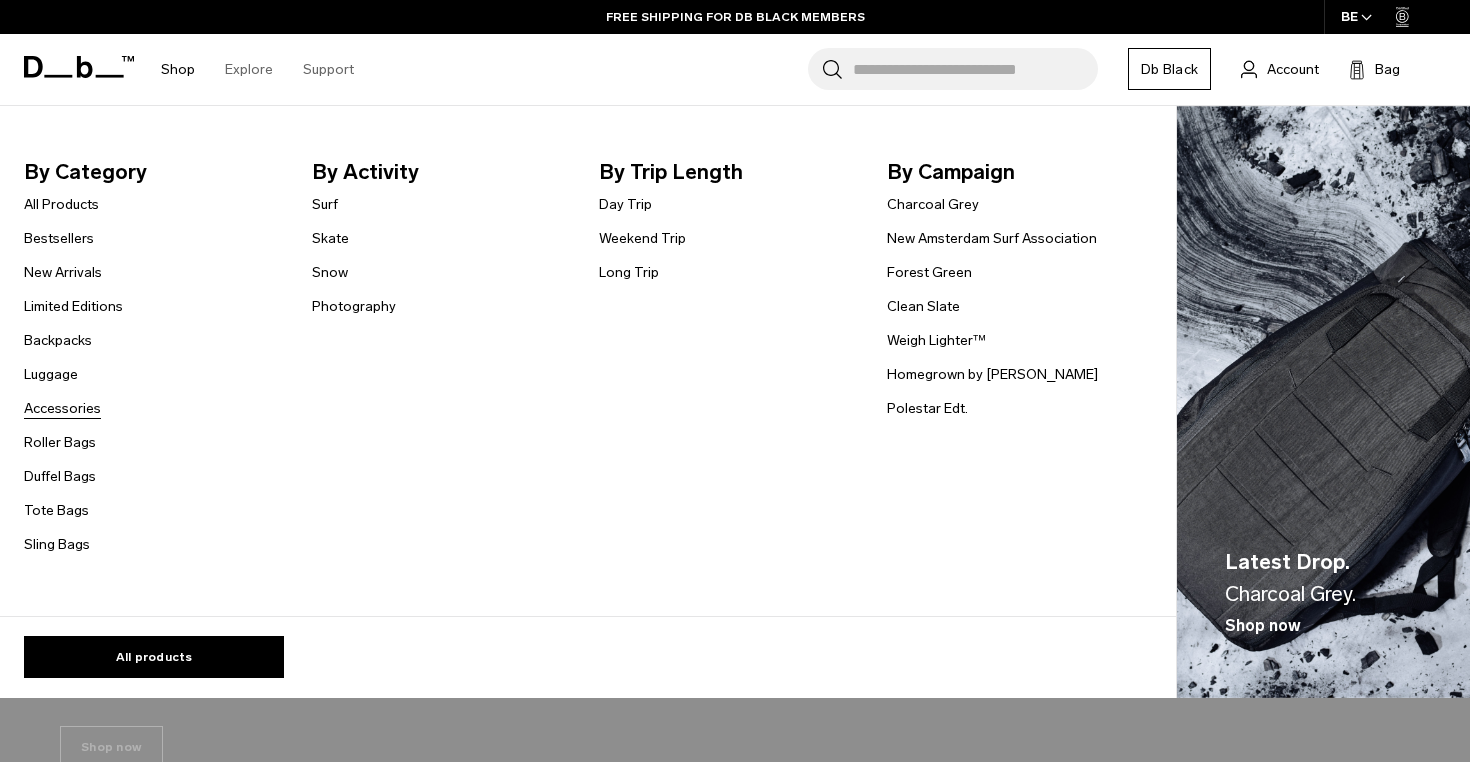 click on "Accessories" at bounding box center (62, 408) 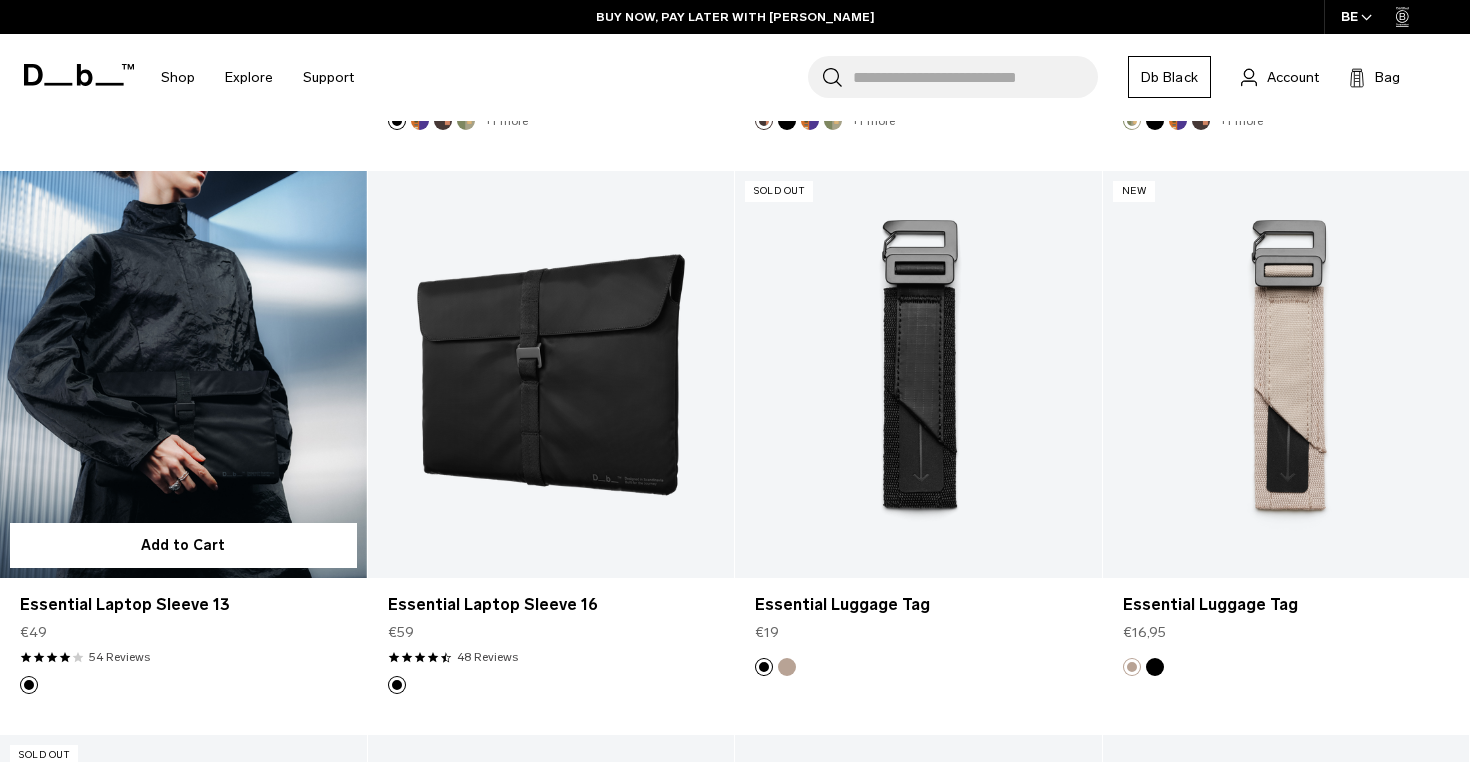 scroll, scrollTop: 2631, scrollLeft: 0, axis: vertical 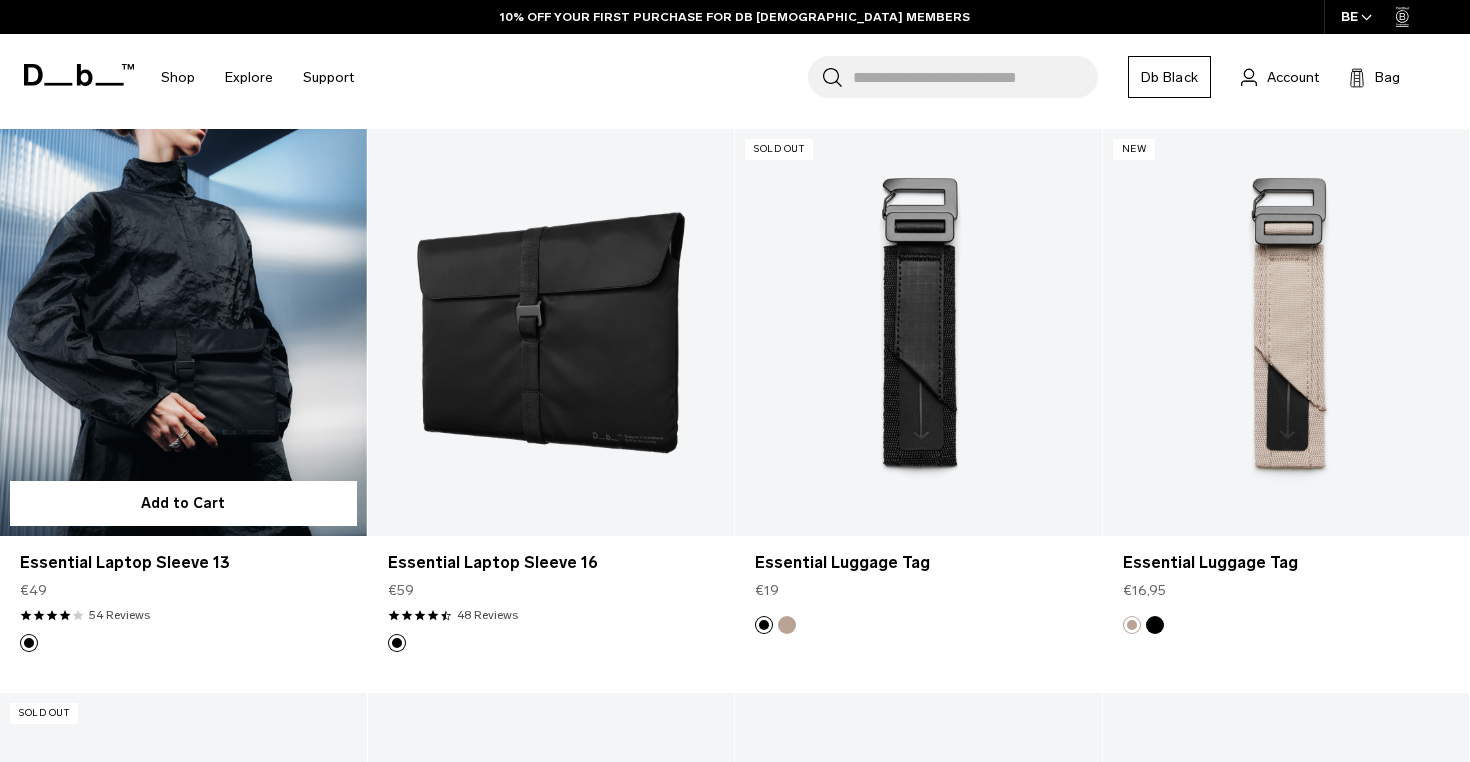 click at bounding box center (183, 332) 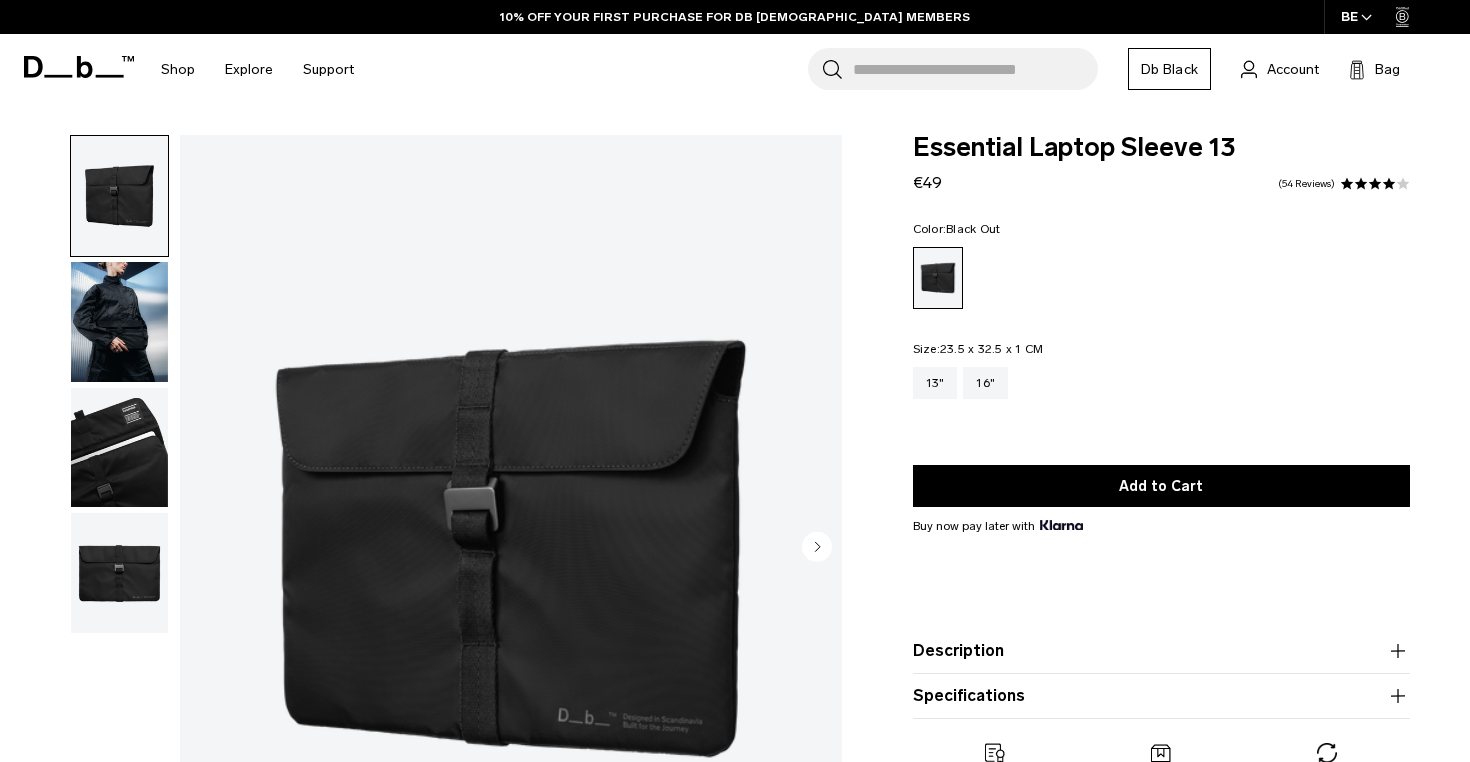 scroll, scrollTop: 0, scrollLeft: 0, axis: both 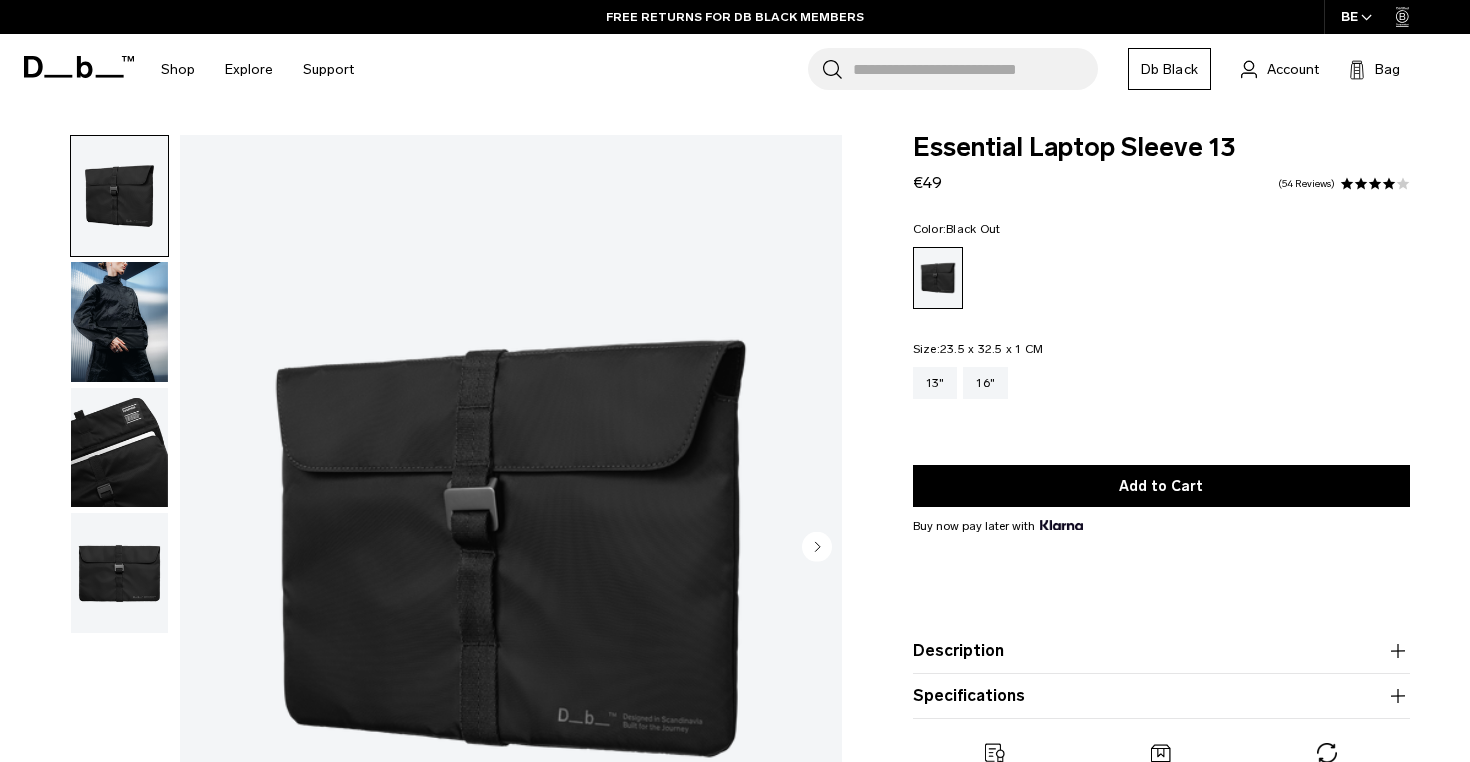 click at bounding box center (119, 448) 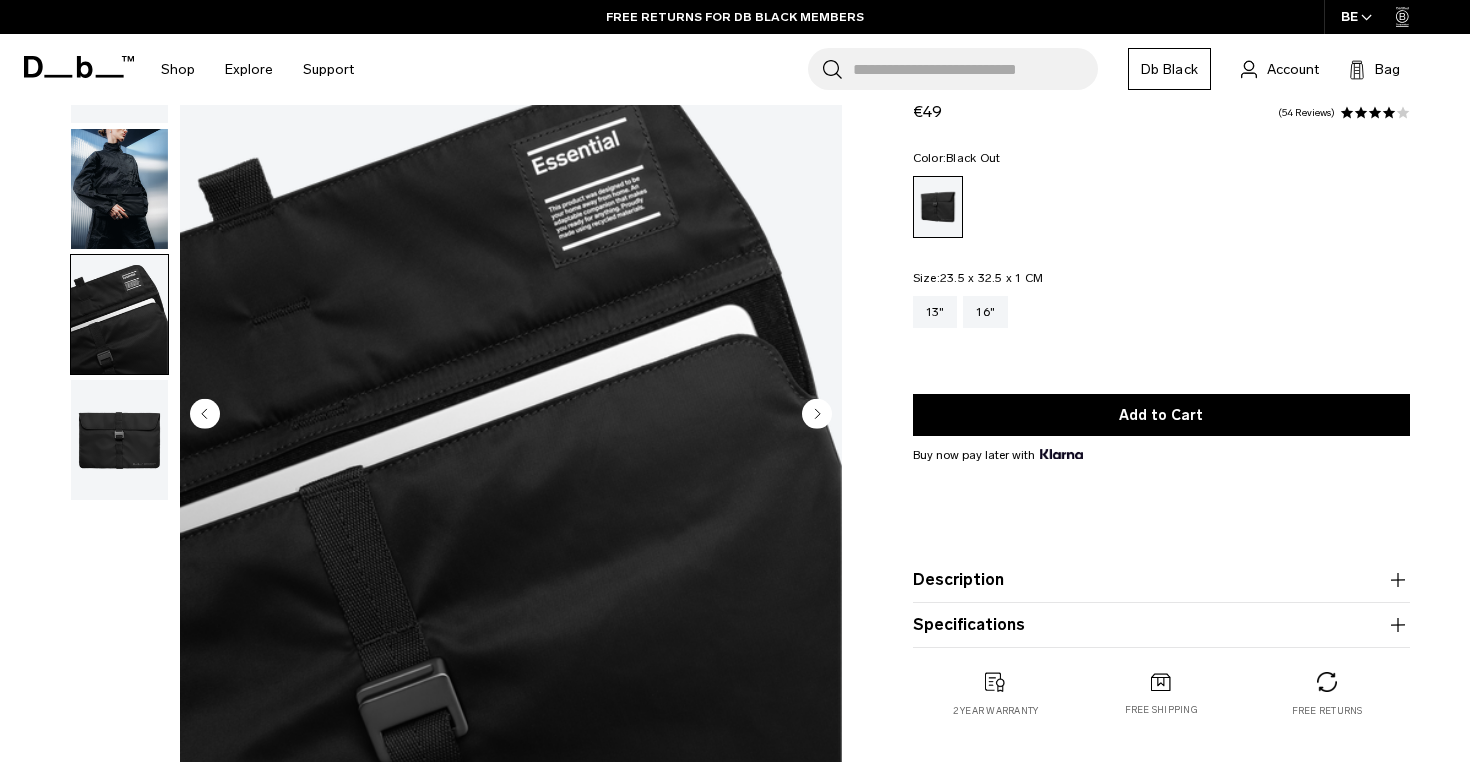 scroll, scrollTop: 135, scrollLeft: 0, axis: vertical 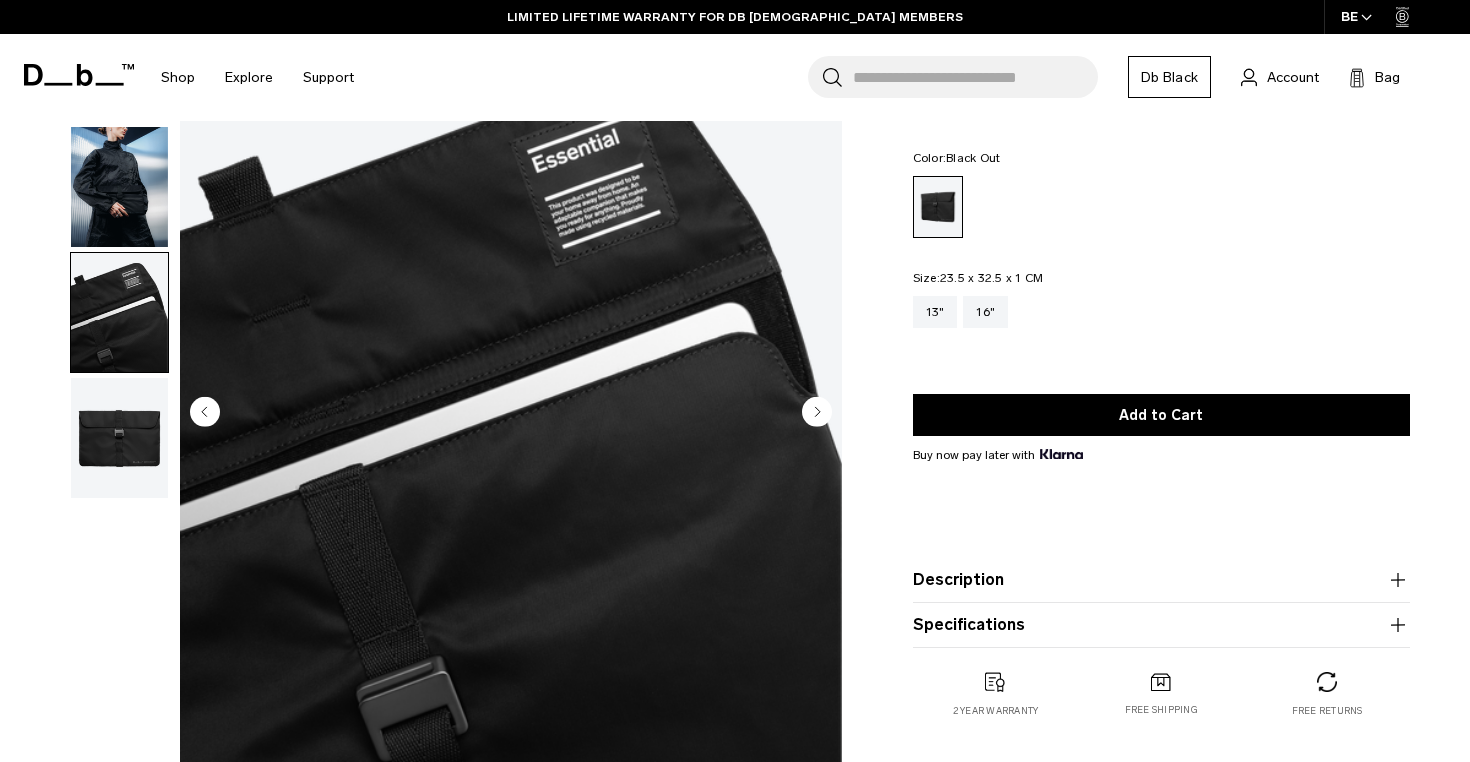 click on "Description" at bounding box center (1161, 580) 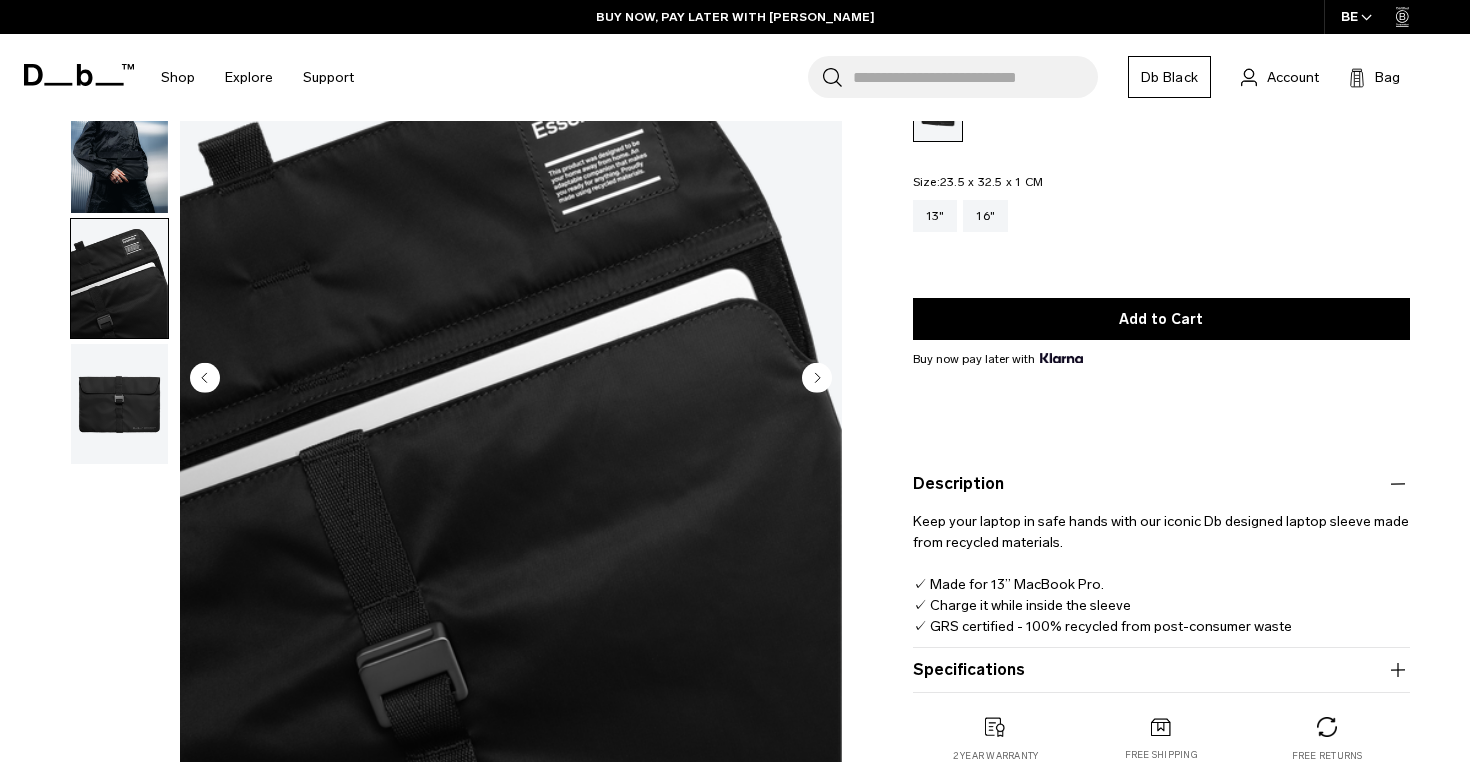 scroll, scrollTop: 183, scrollLeft: 0, axis: vertical 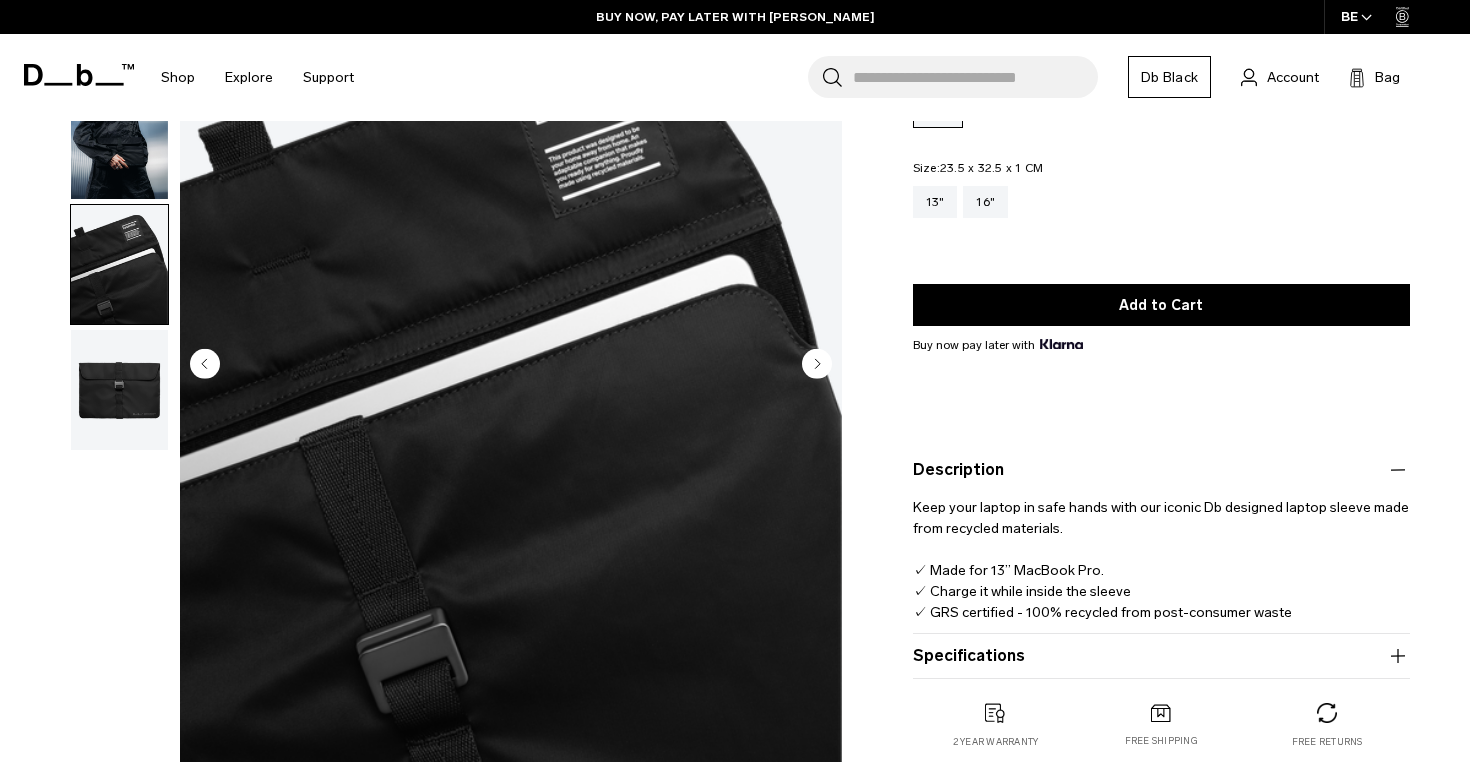 click on "Specifications" at bounding box center [1161, 656] 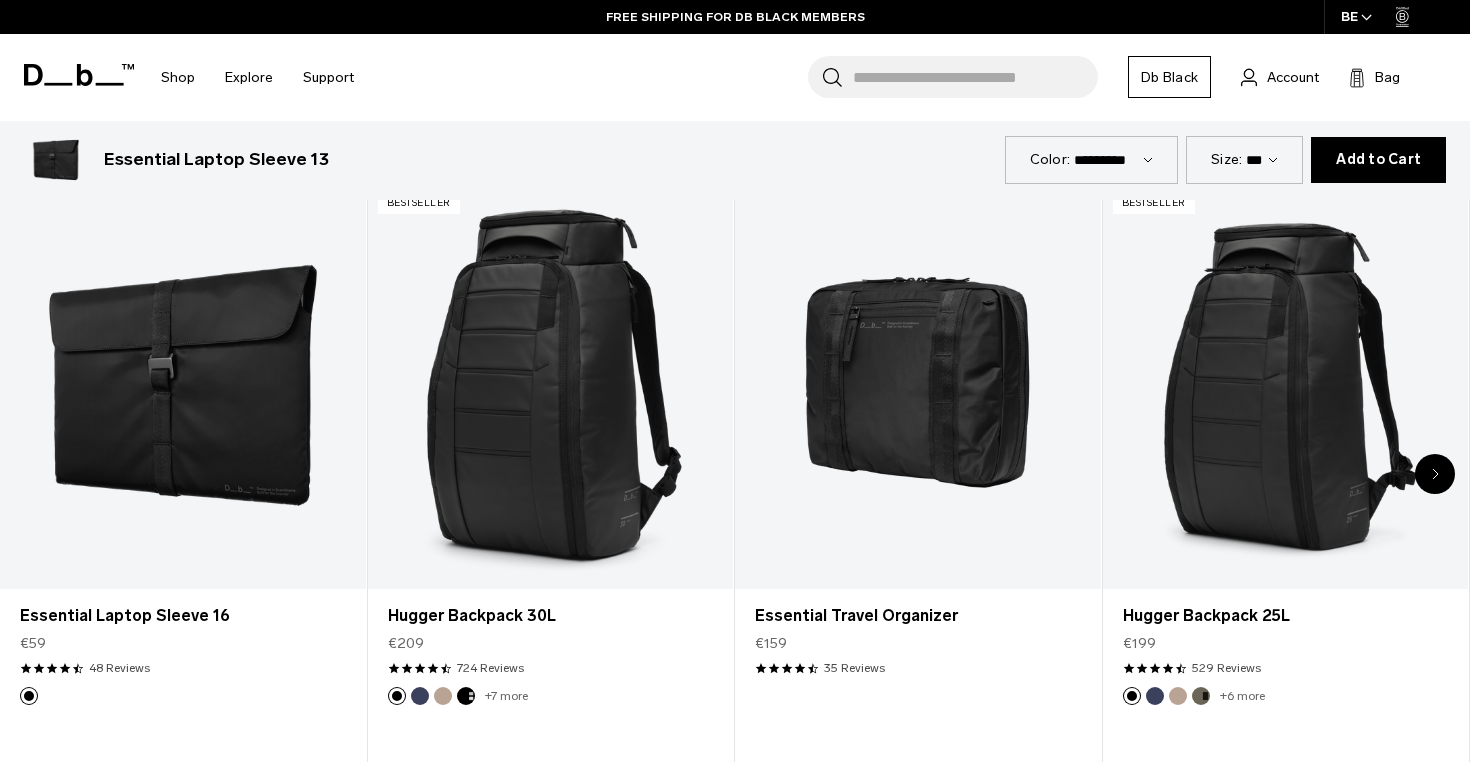 scroll, scrollTop: 1029, scrollLeft: 0, axis: vertical 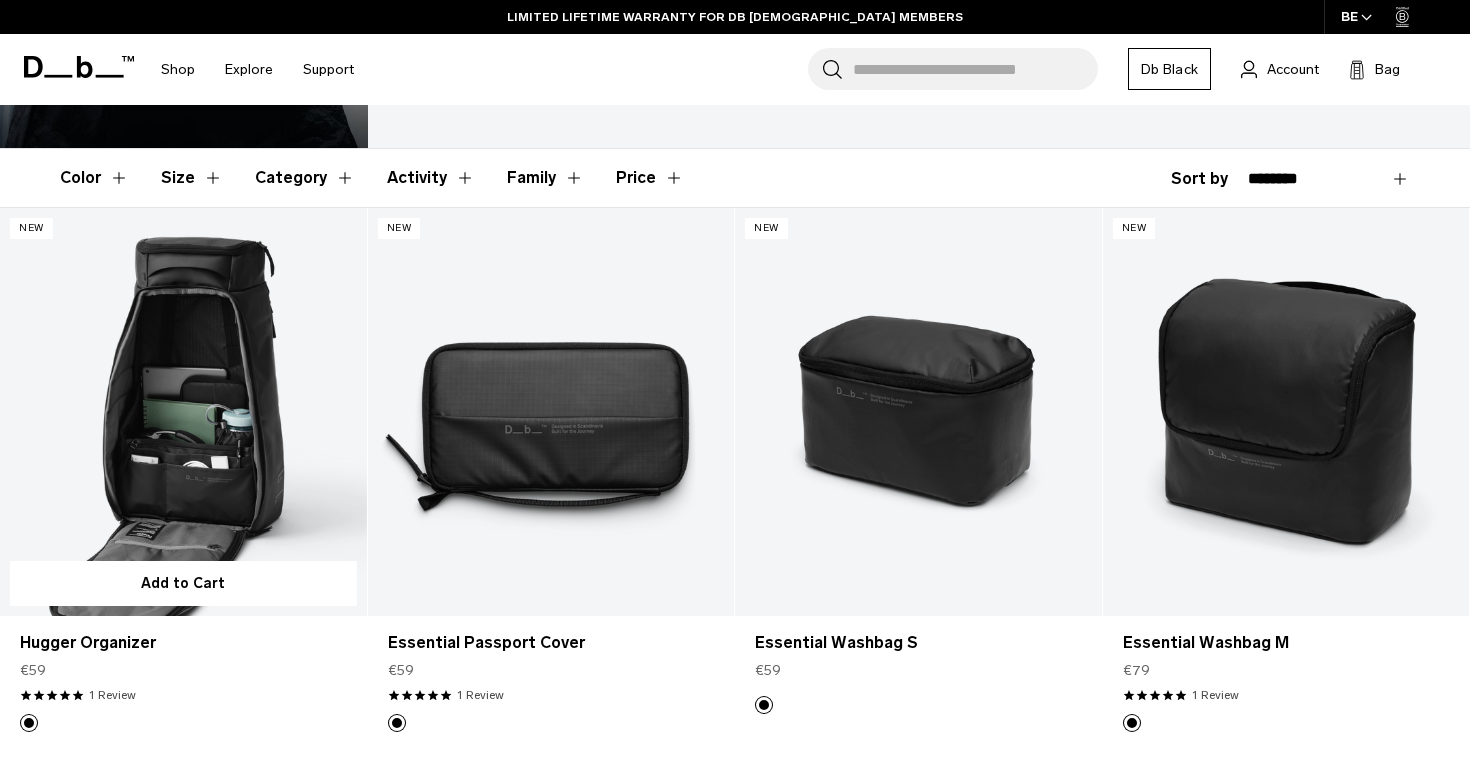 click at bounding box center (183, 411) 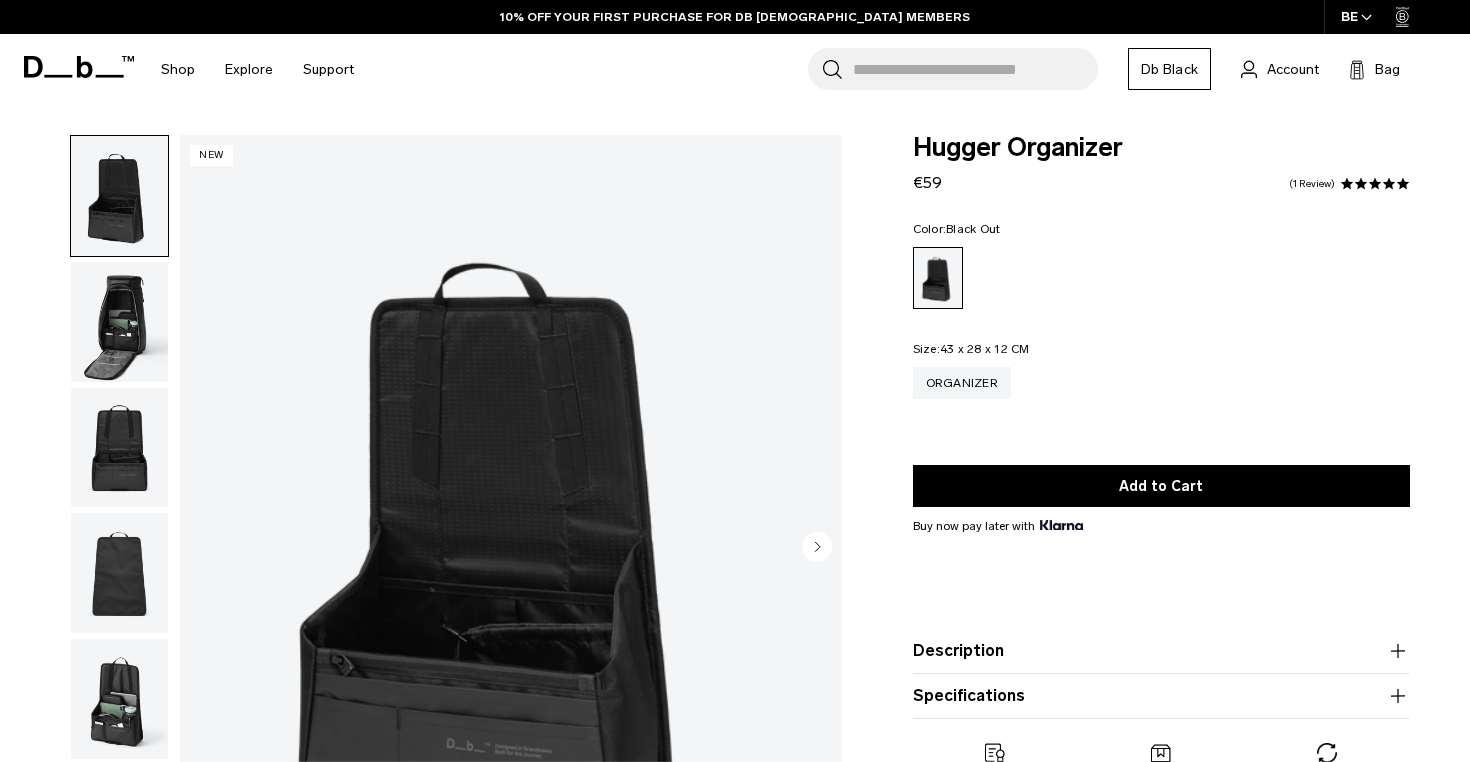scroll, scrollTop: 0, scrollLeft: 0, axis: both 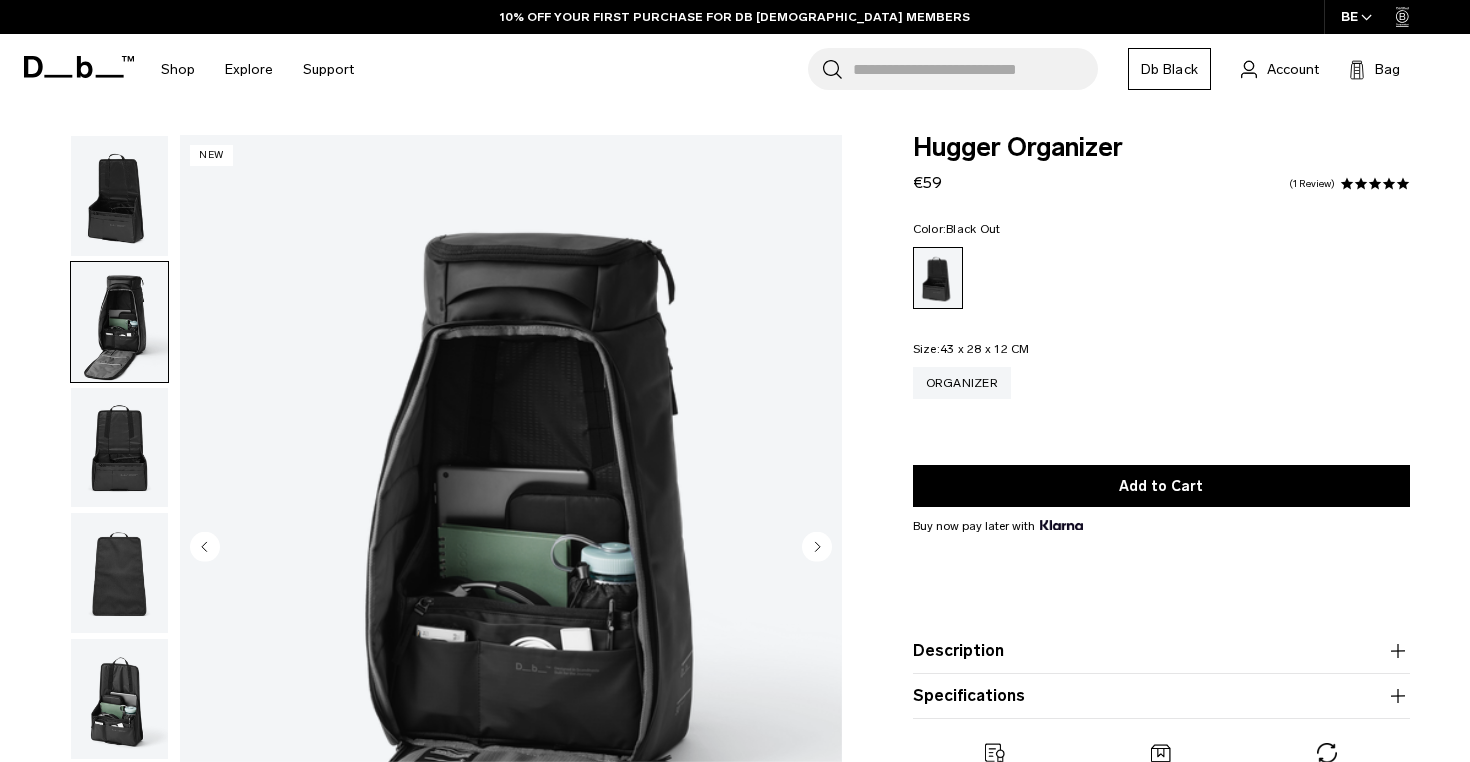 click at bounding box center [119, 448] 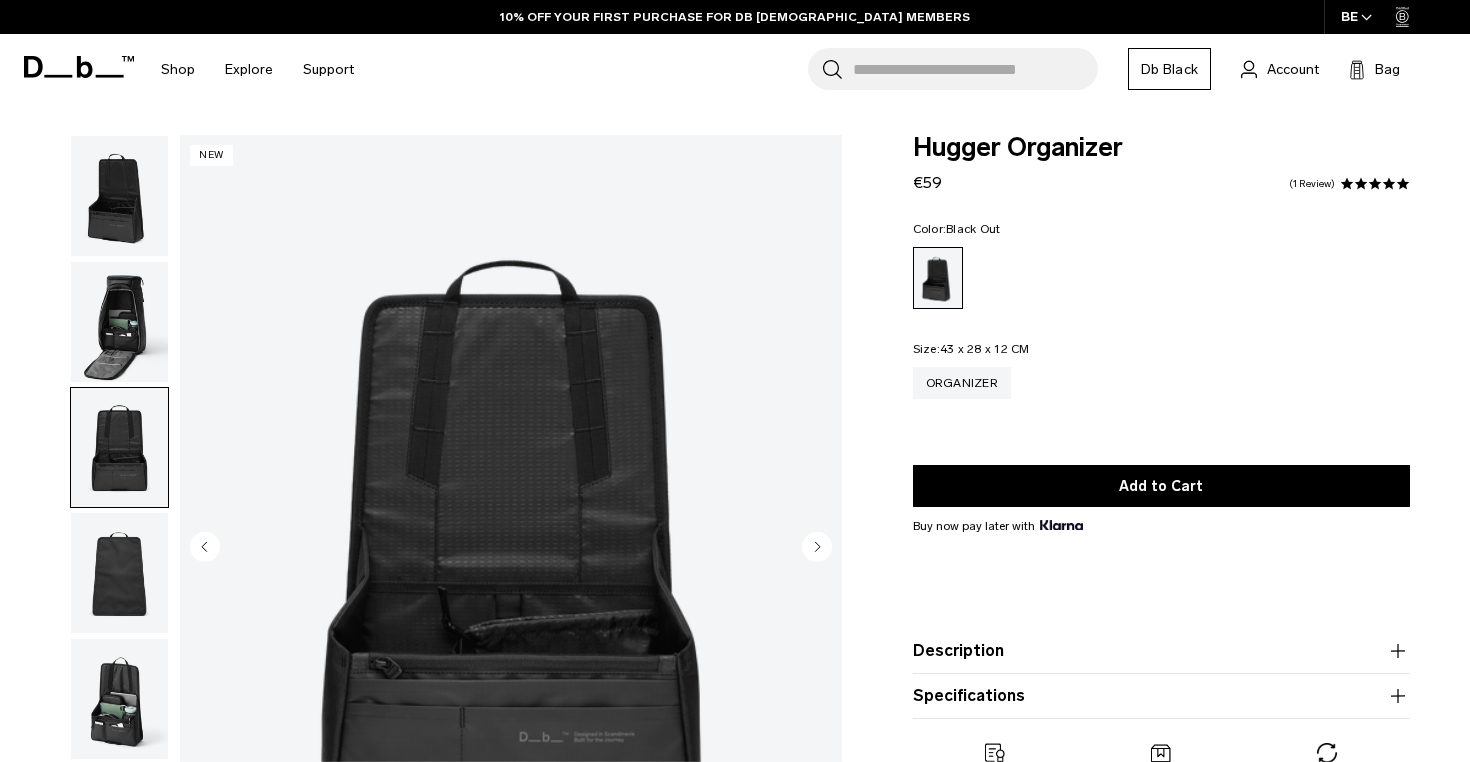 click at bounding box center (119, 448) 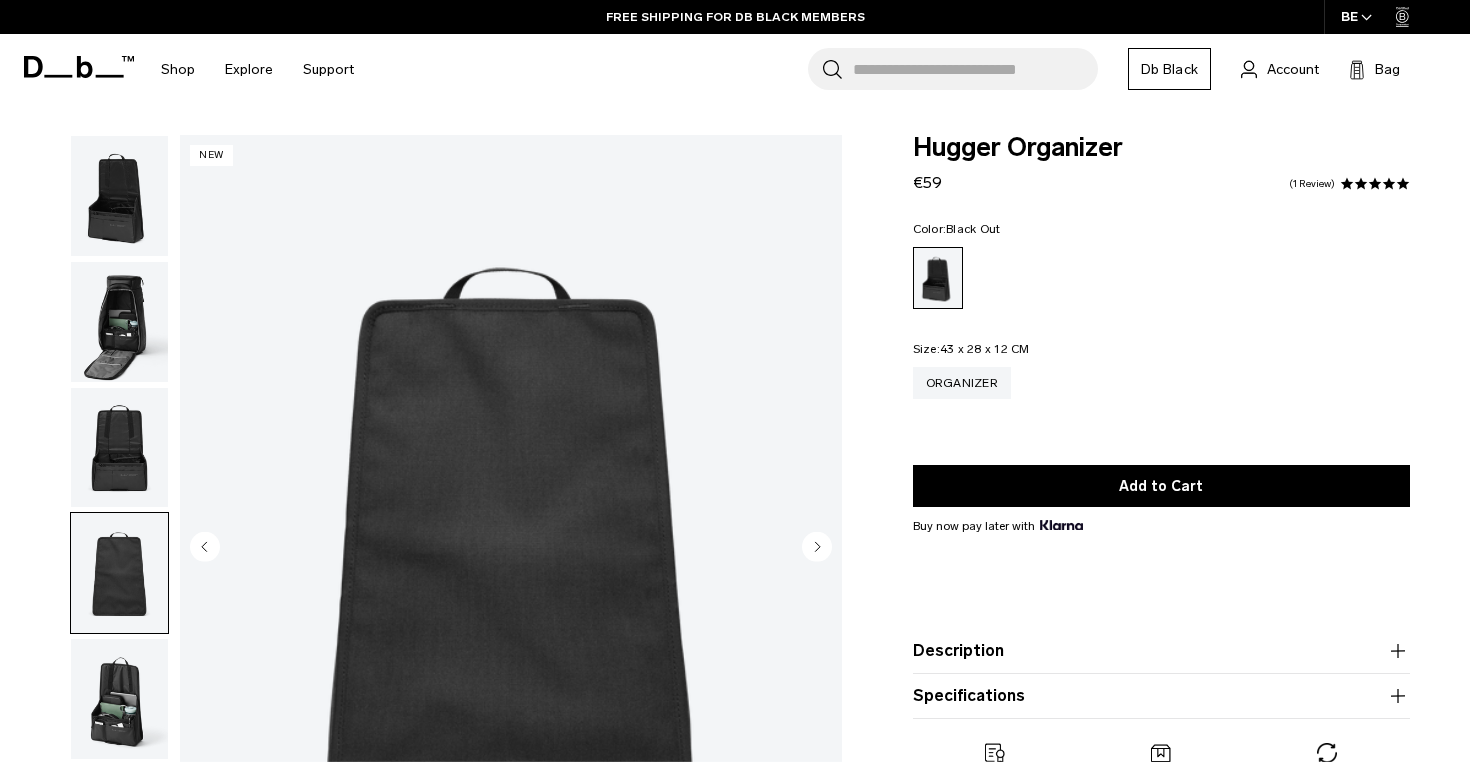 click at bounding box center [119, 699] 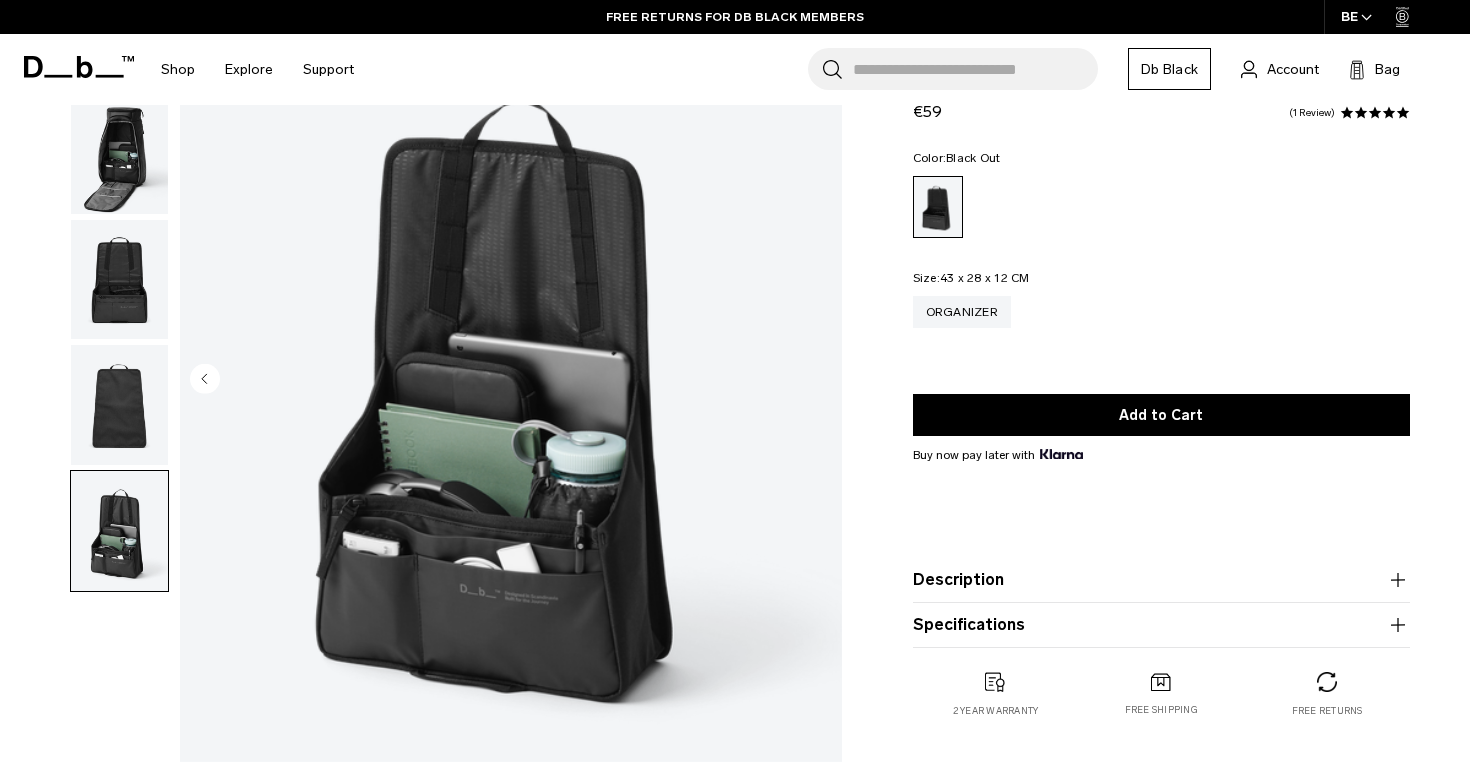 scroll, scrollTop: 137, scrollLeft: 0, axis: vertical 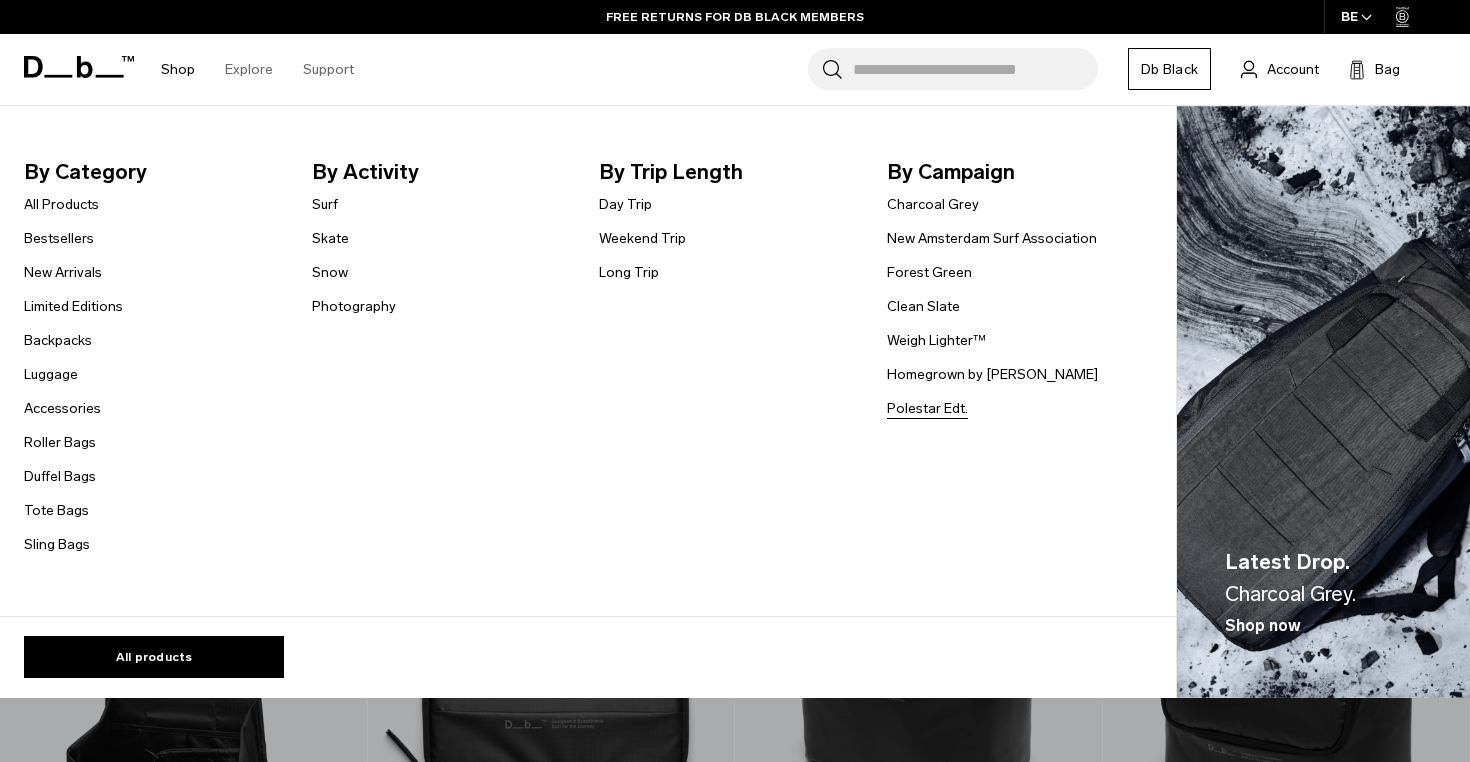 click on "Polestar Edt." at bounding box center [927, 408] 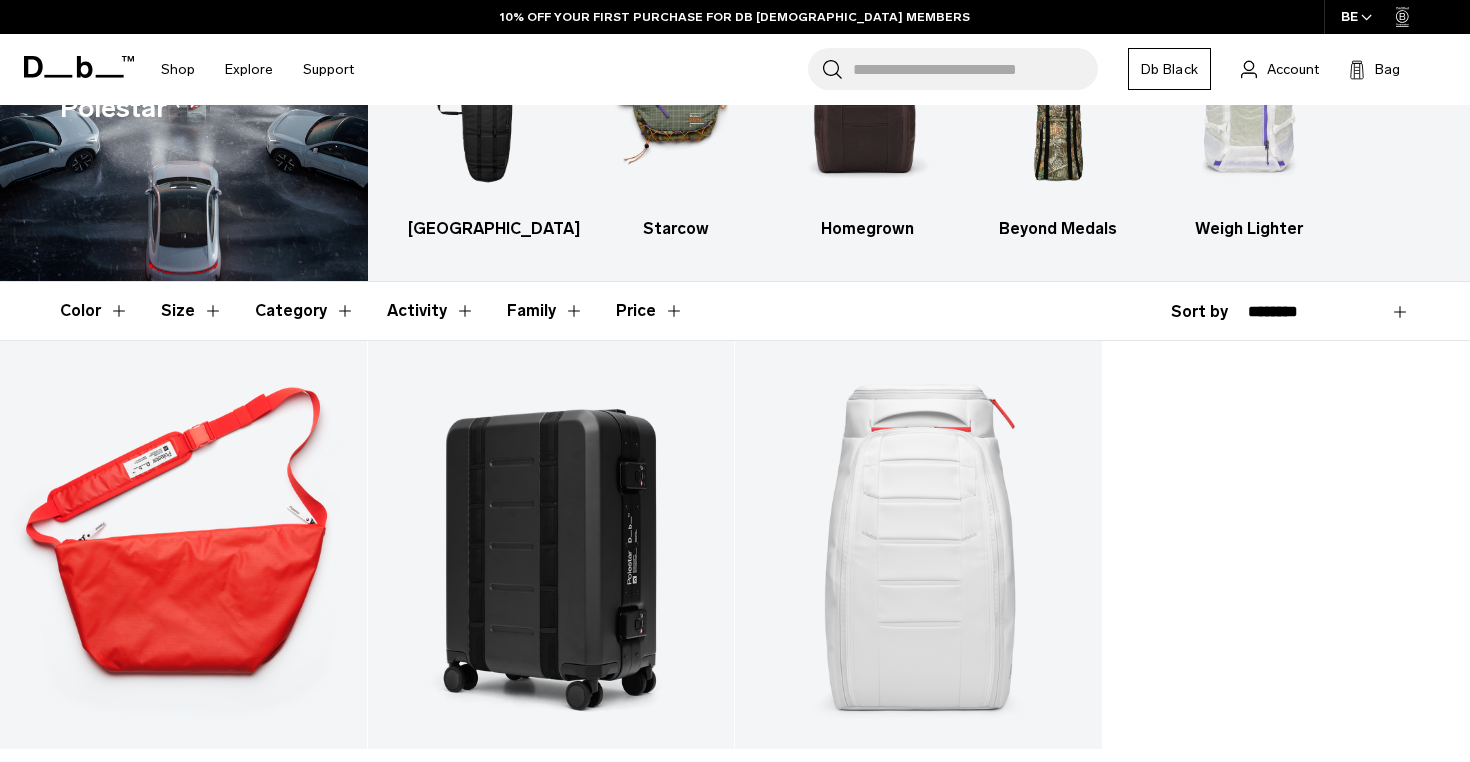 scroll, scrollTop: 0, scrollLeft: 0, axis: both 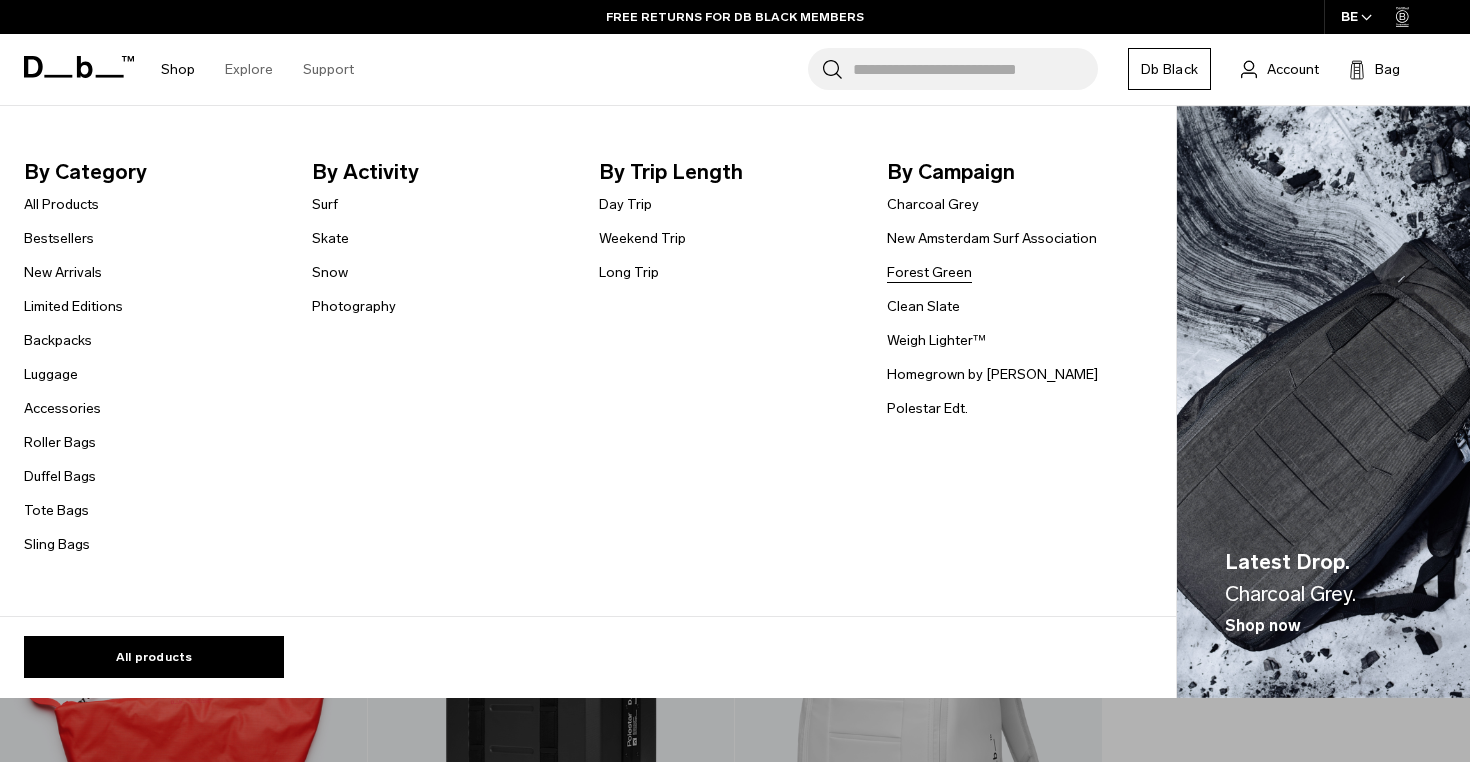 click on "Forest Green" at bounding box center (929, 272) 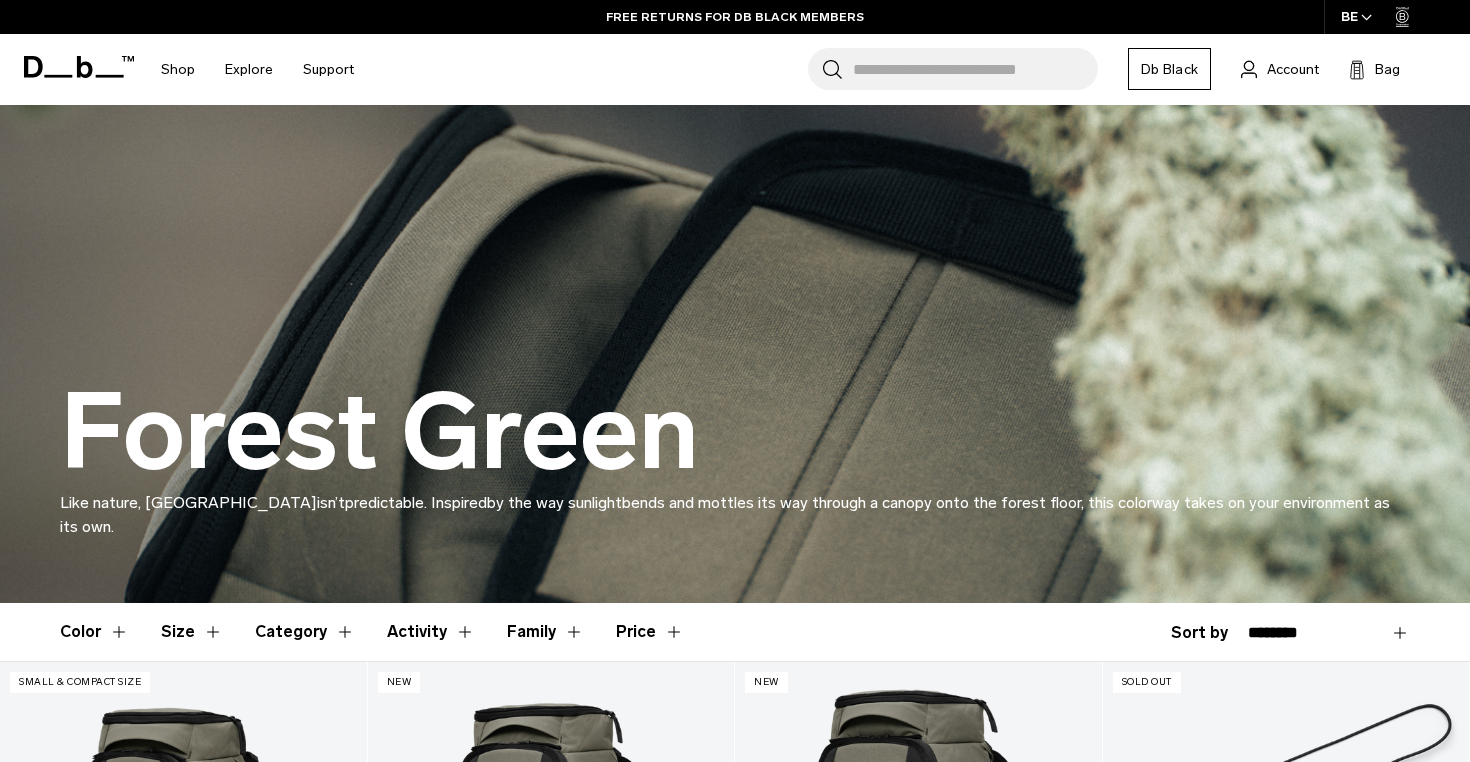 scroll, scrollTop: 0, scrollLeft: 0, axis: both 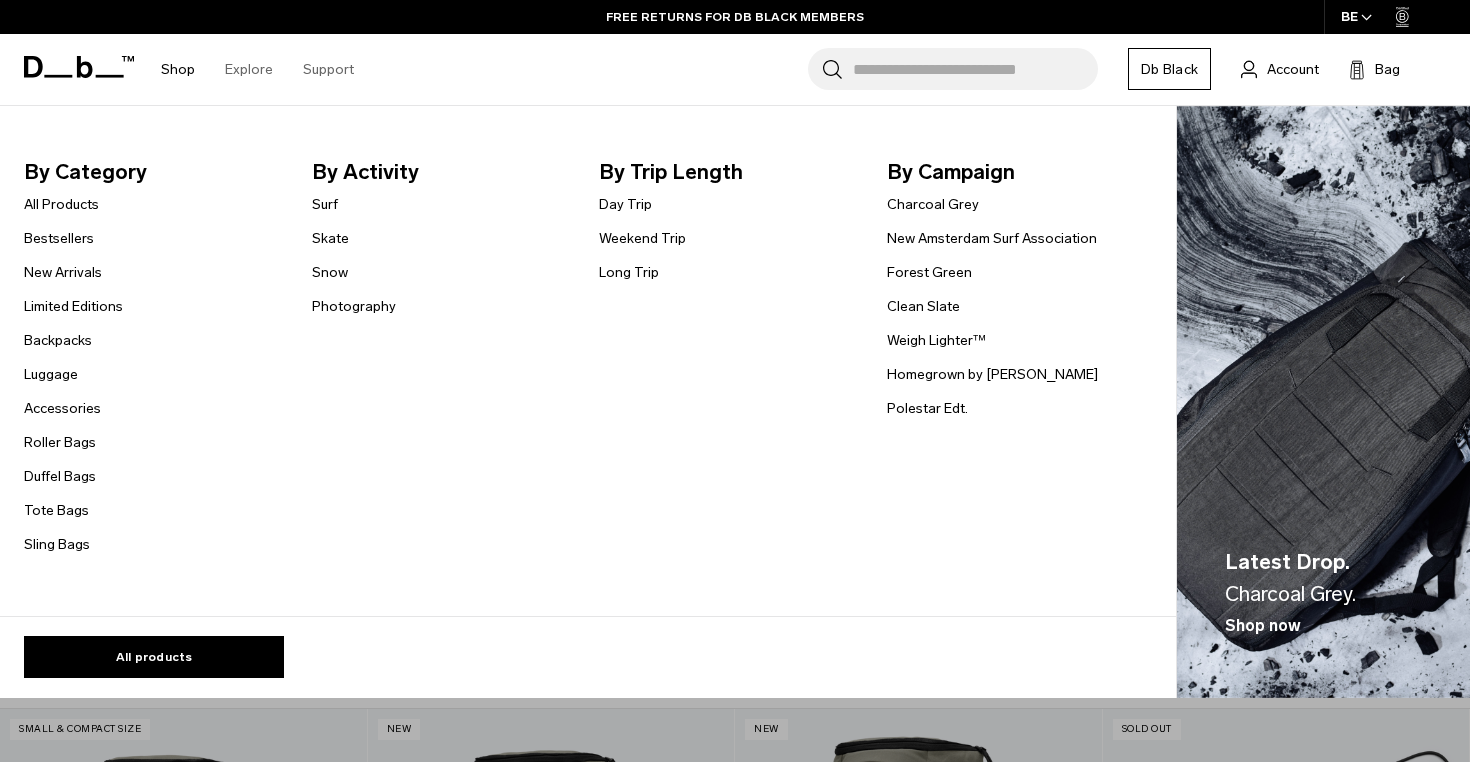 click on "Charcoal Grey
New Amsterdam Surf Association
Forest Green
Clean Slate
Weigh Lighter™
Homegrown by Luis Medearis" at bounding box center (992, 306) 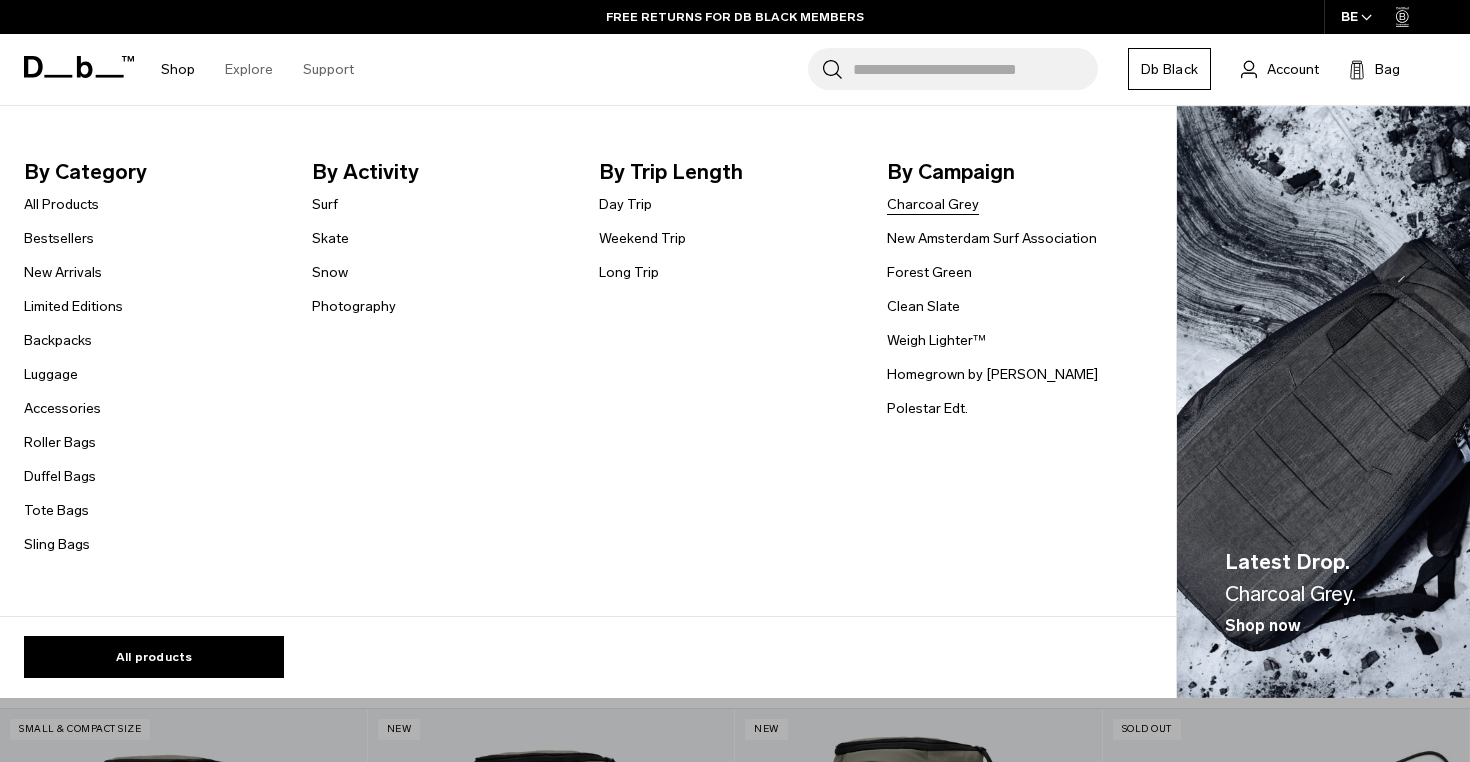 click on "Charcoal Grey" at bounding box center (933, 204) 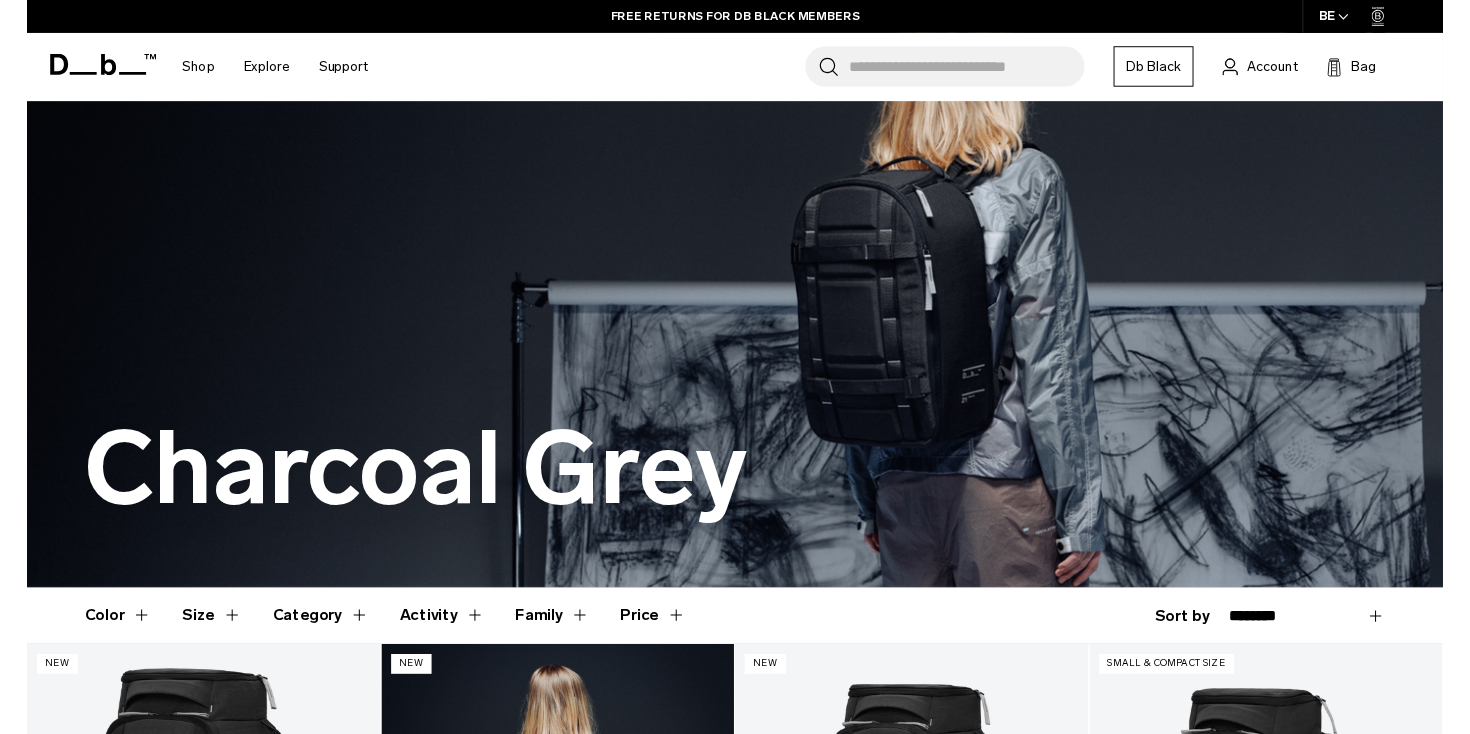 scroll, scrollTop: 0, scrollLeft: 0, axis: both 